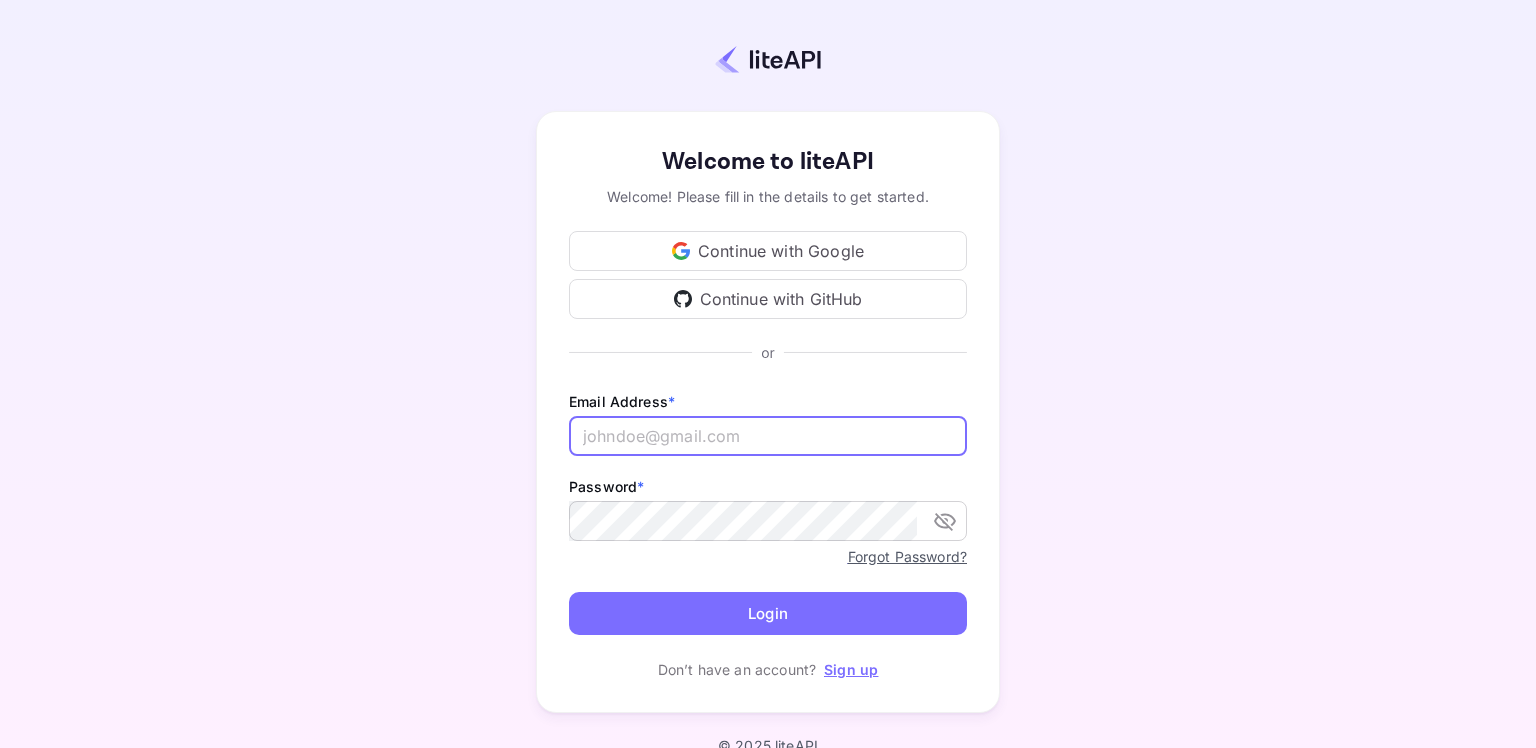 scroll, scrollTop: 0, scrollLeft: 0, axis: both 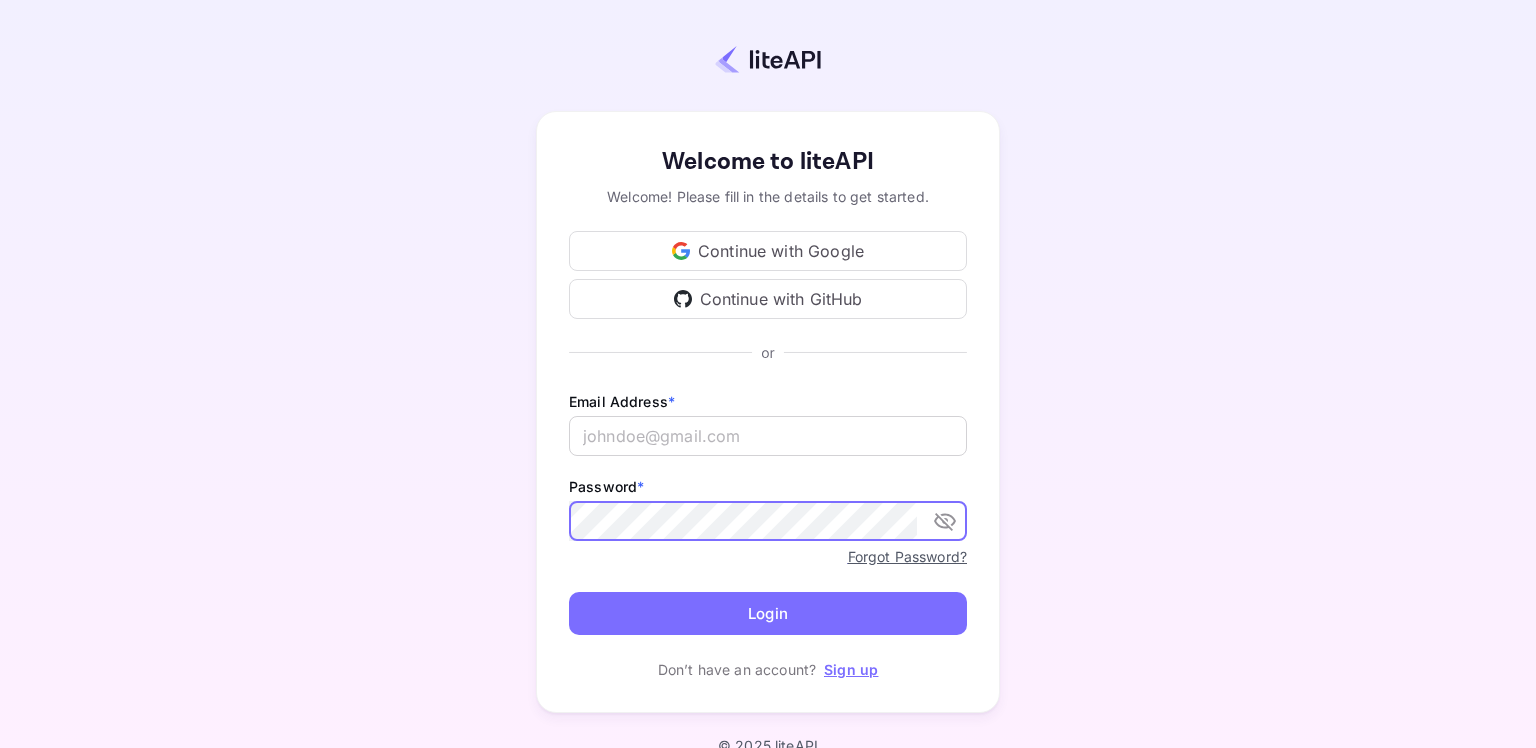 click 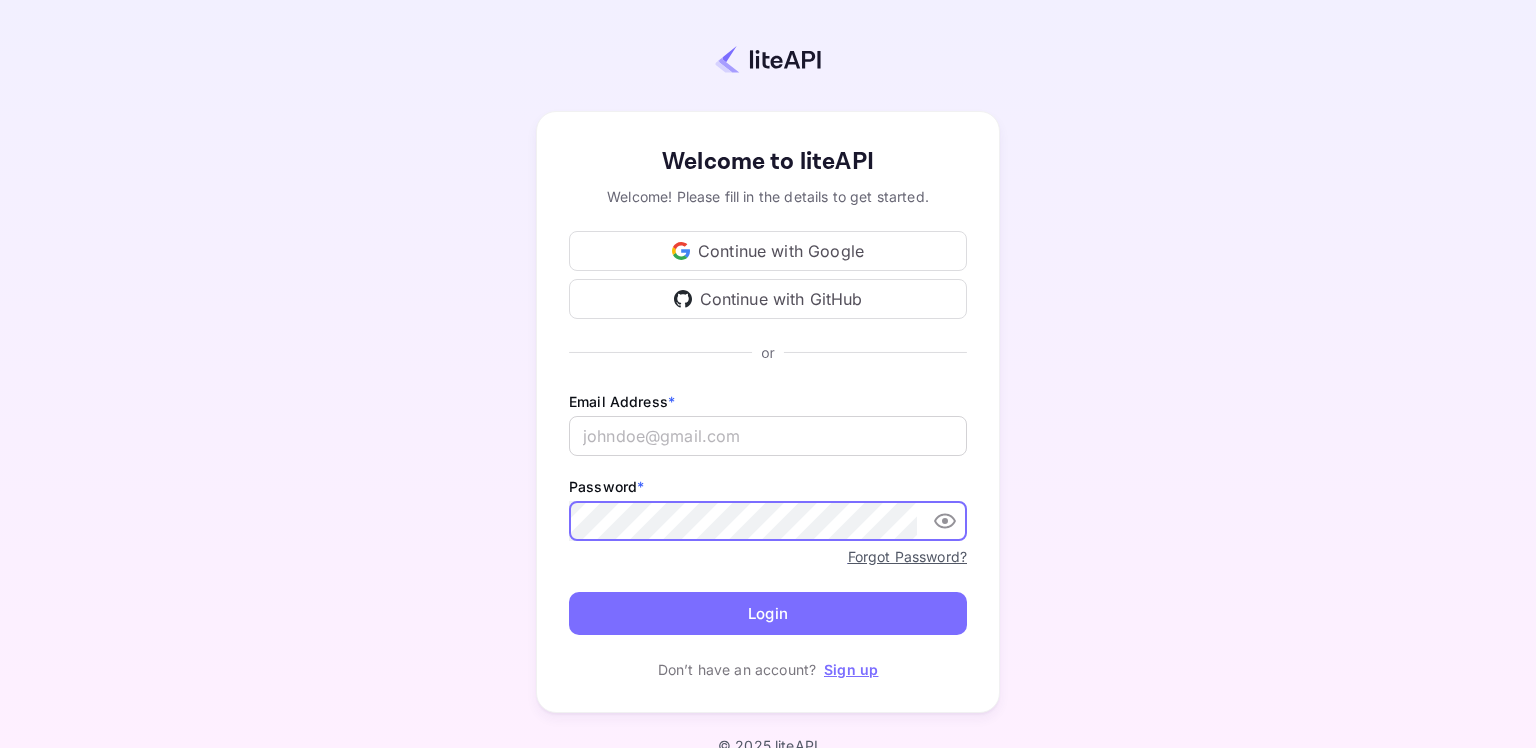 click 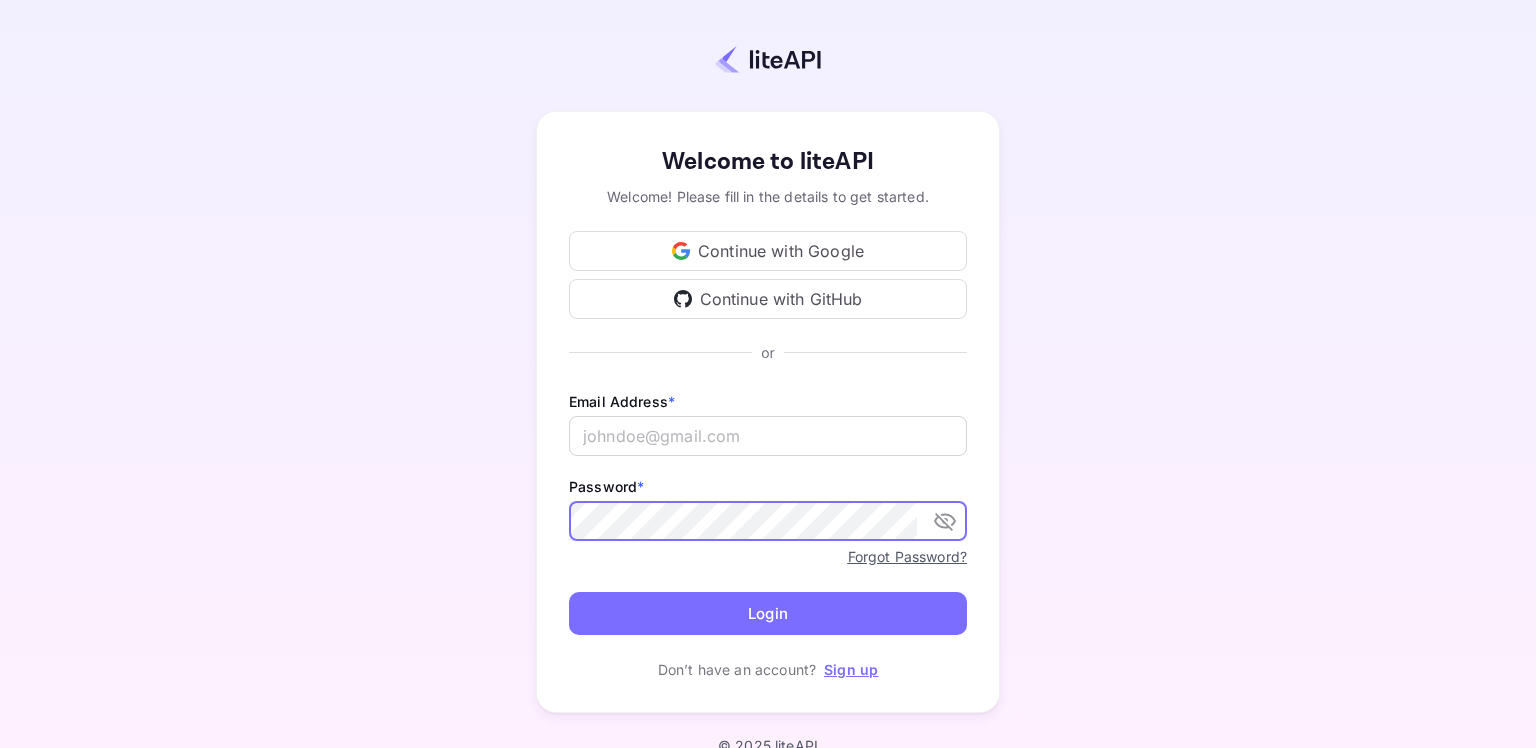scroll, scrollTop: 0, scrollLeft: 0, axis: both 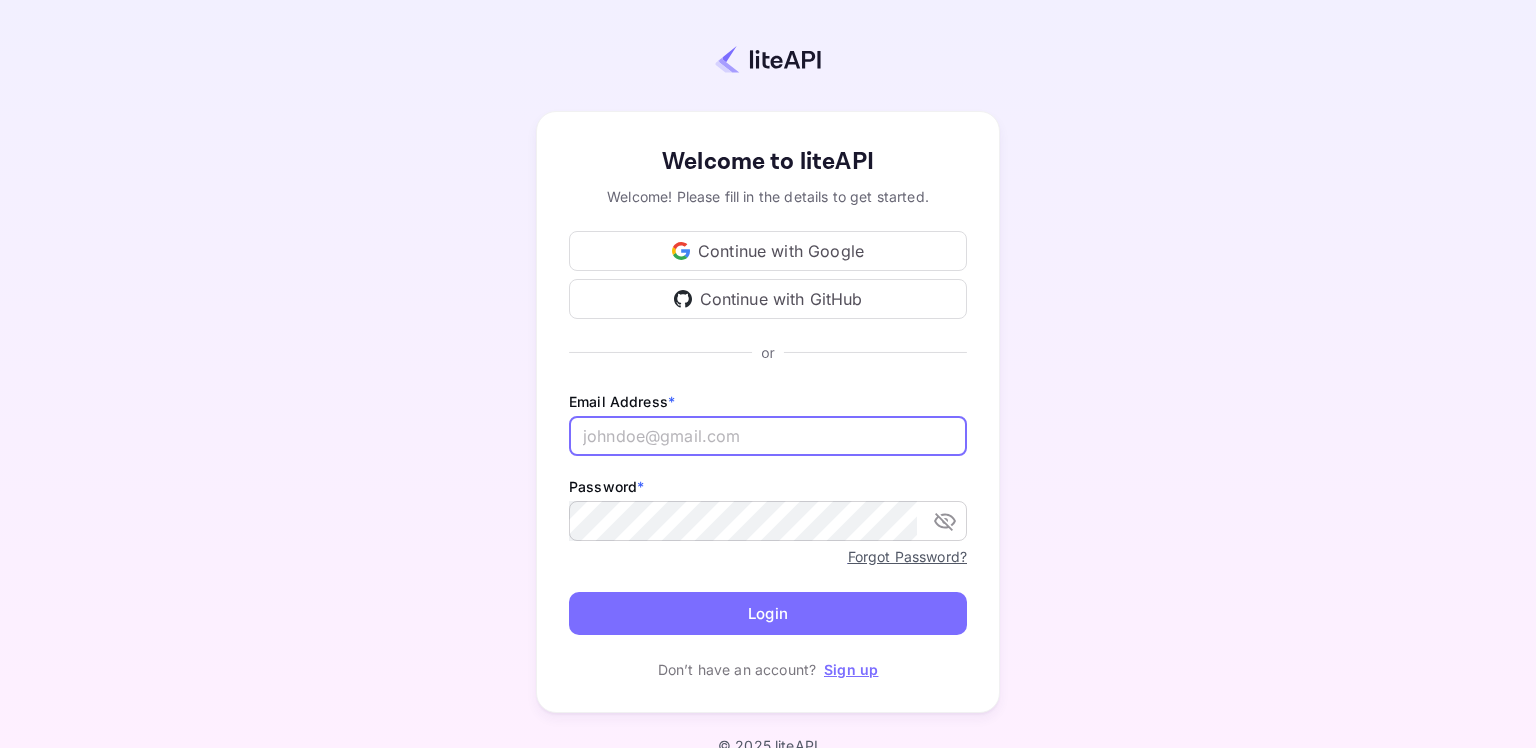 paste on "adminpassword_support@yandex-team.ru" 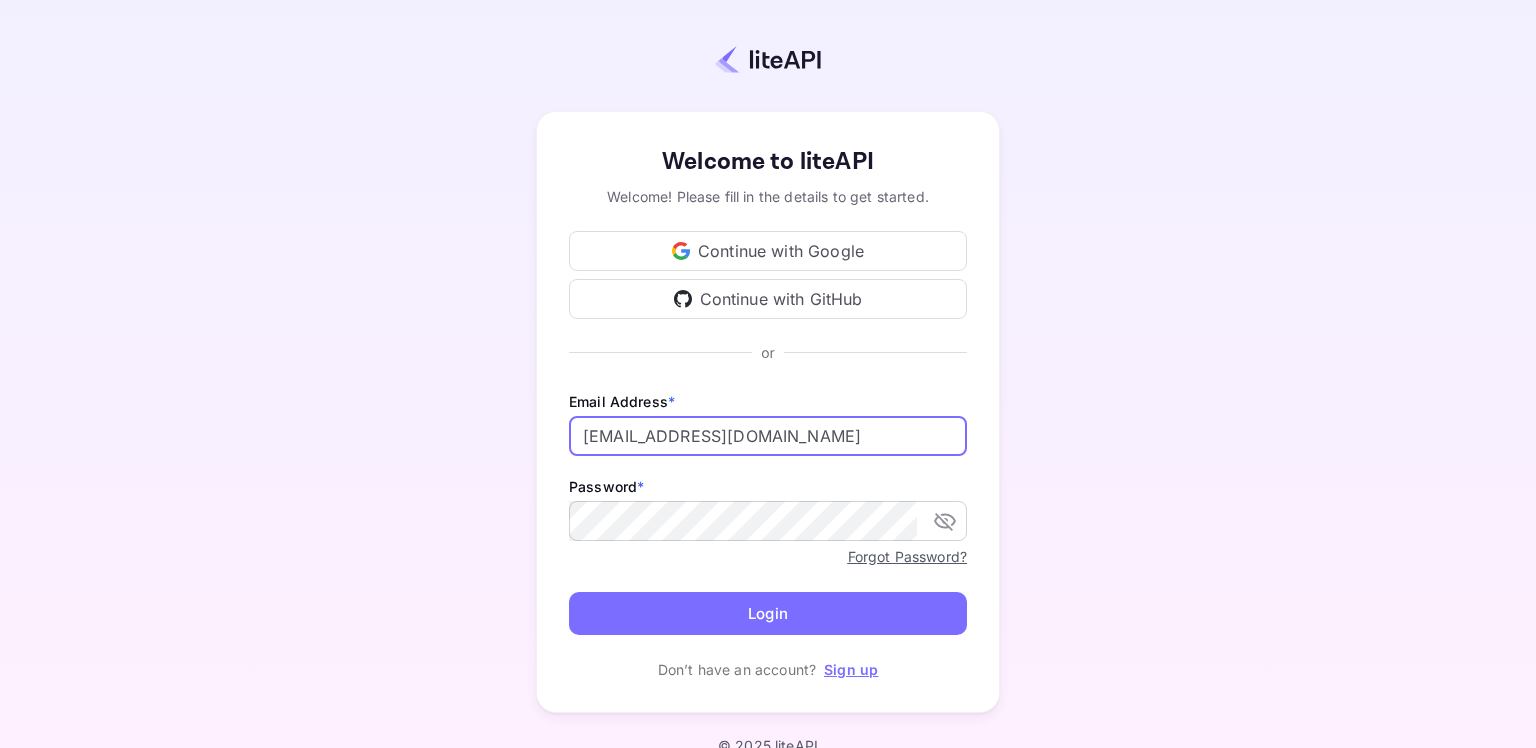 type on "adminpassword_support@yandex-team.ru" 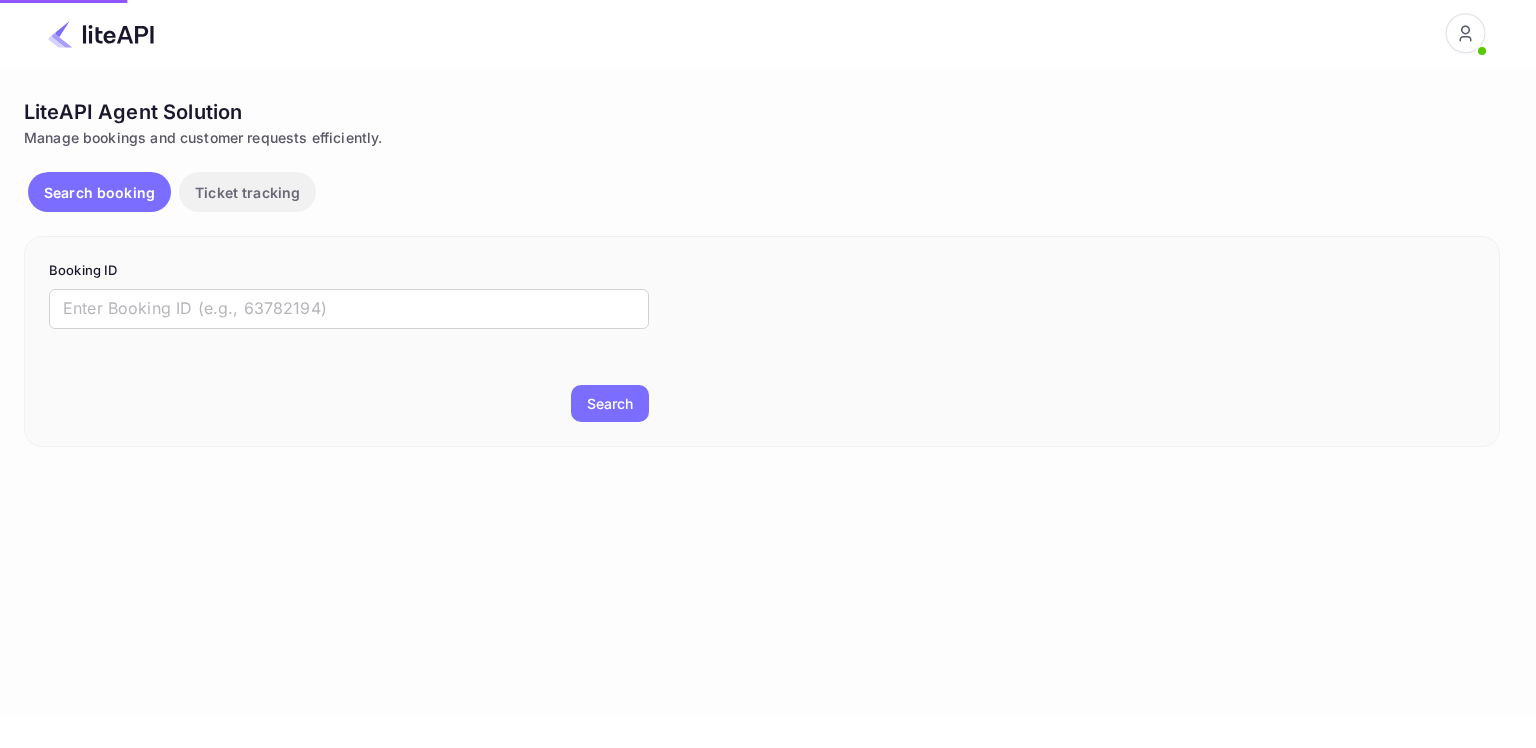 scroll, scrollTop: 0, scrollLeft: 0, axis: both 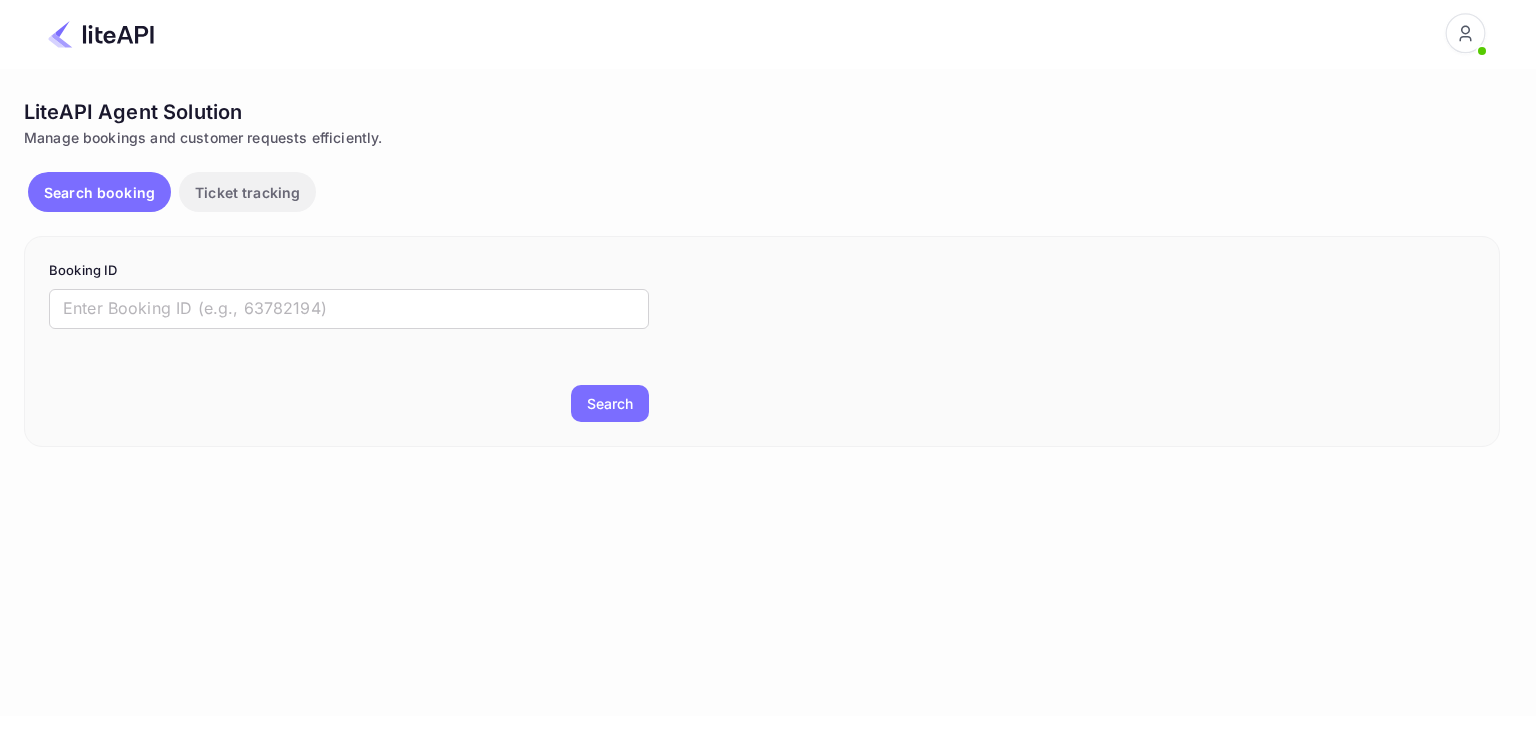 click at bounding box center [349, 309] 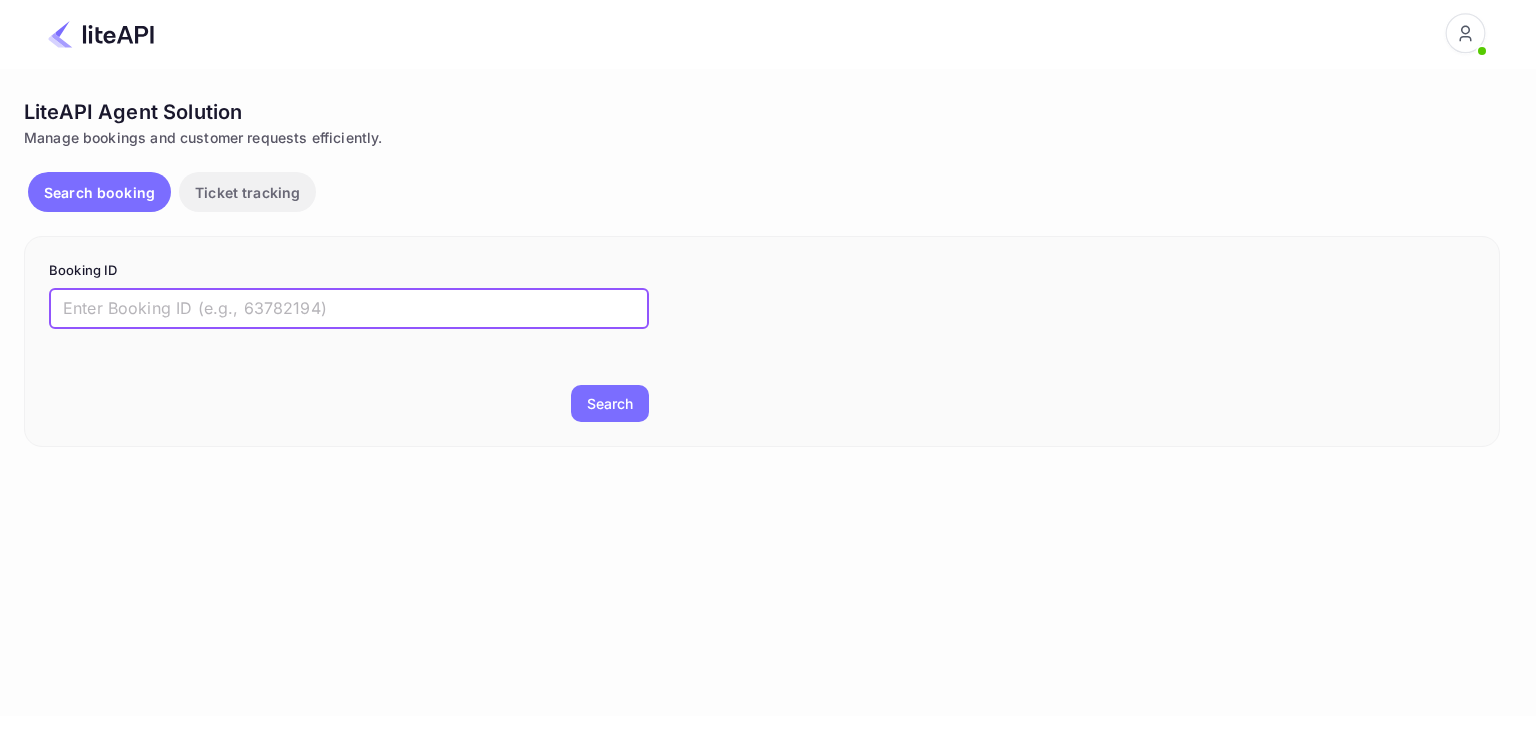 paste on "7905844" 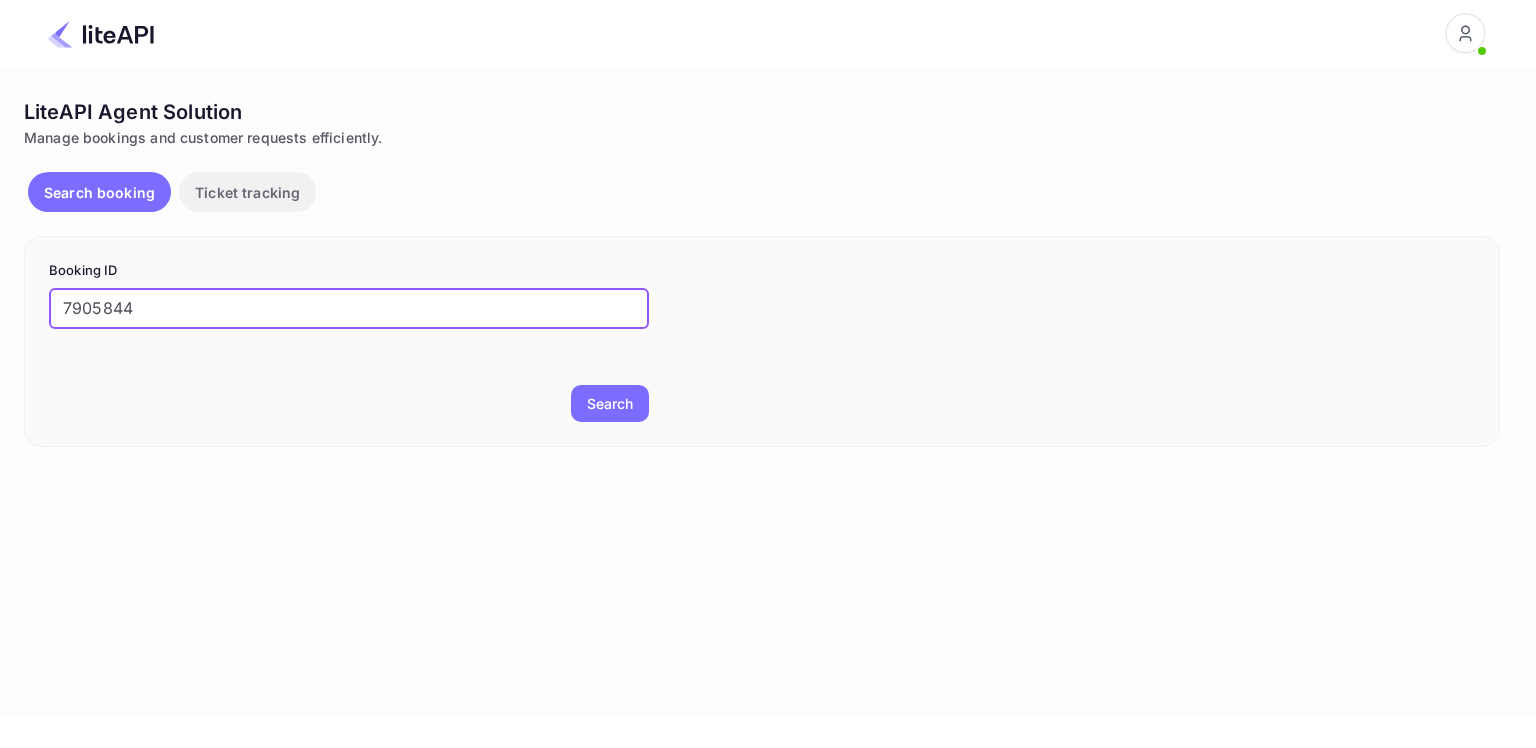 type on "7905844" 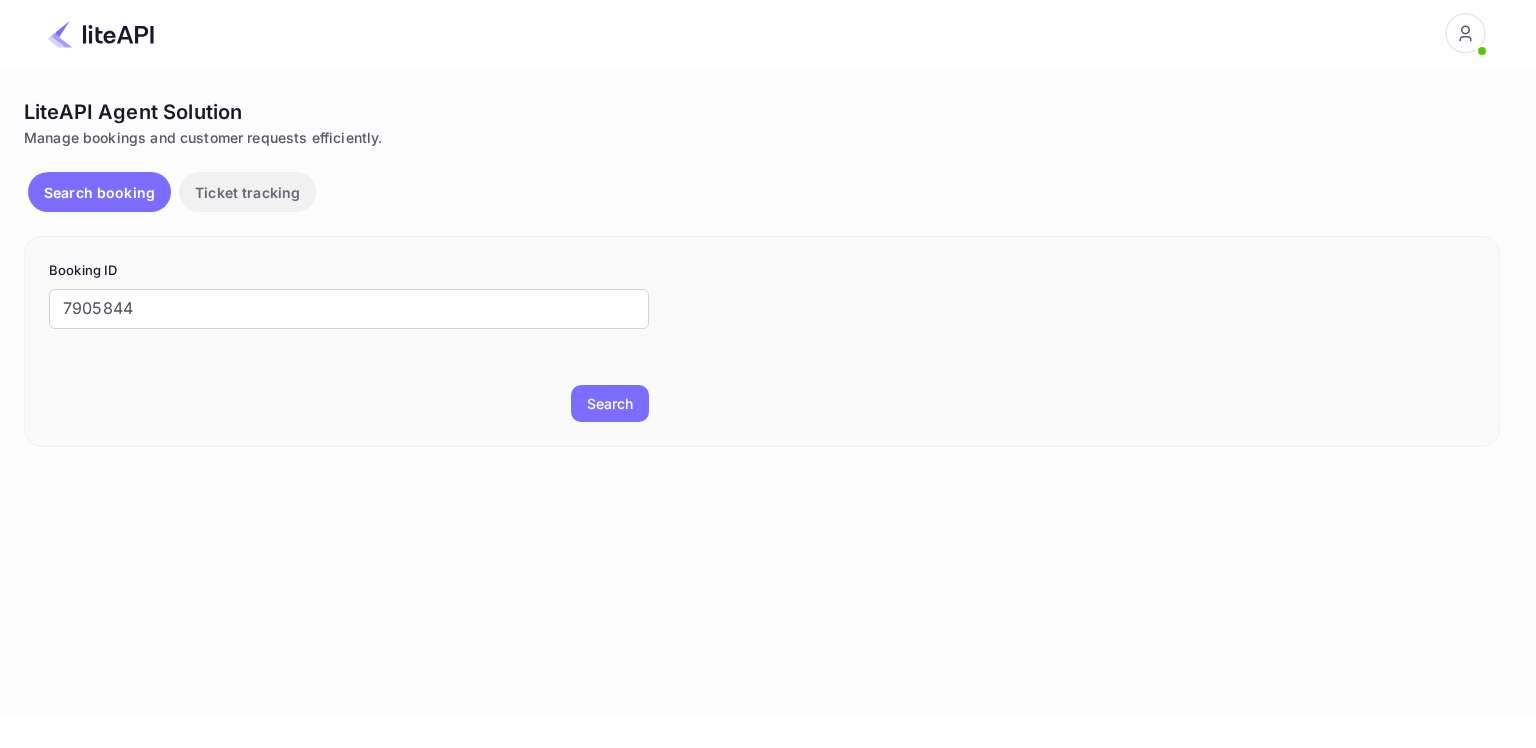 click on "Search" at bounding box center (610, 403) 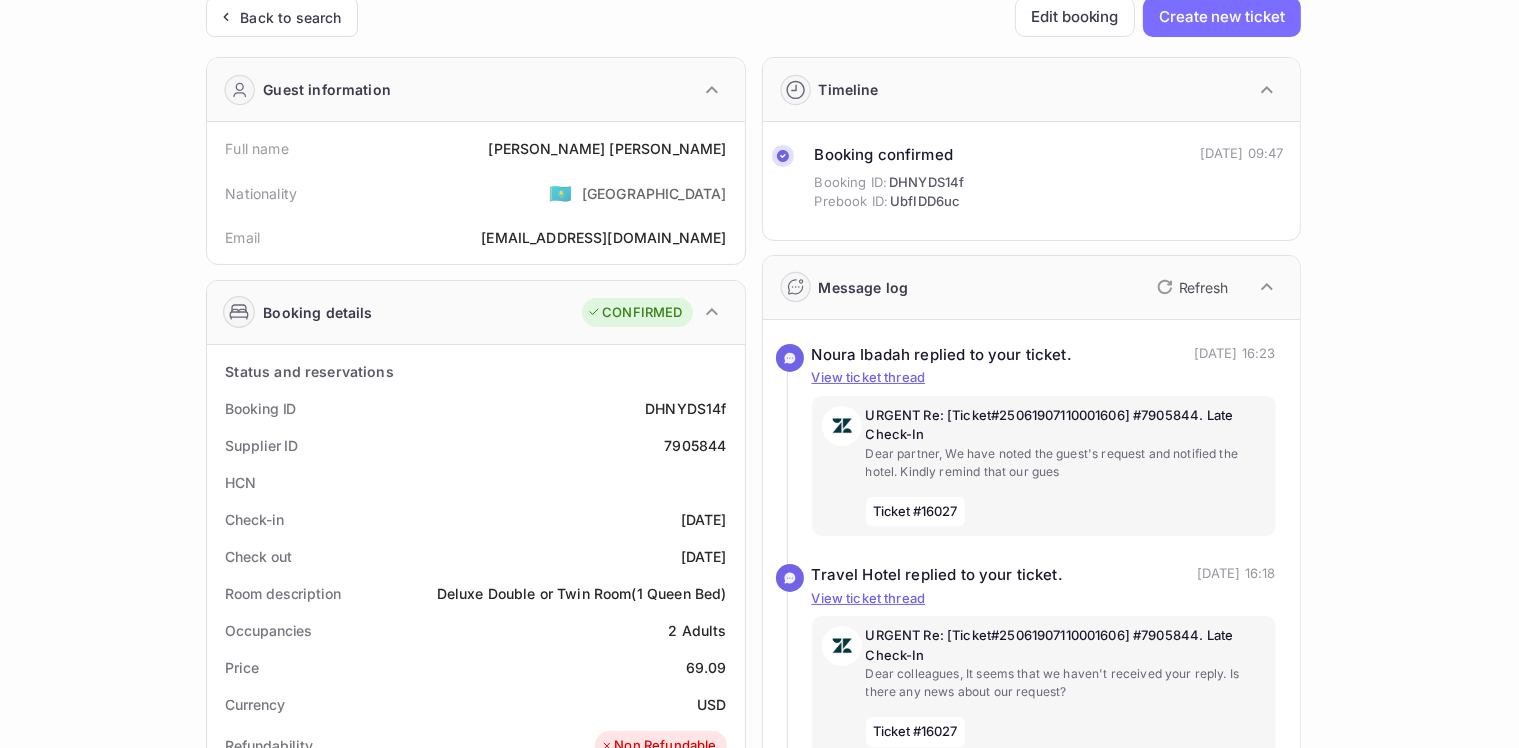 scroll, scrollTop: 200, scrollLeft: 0, axis: vertical 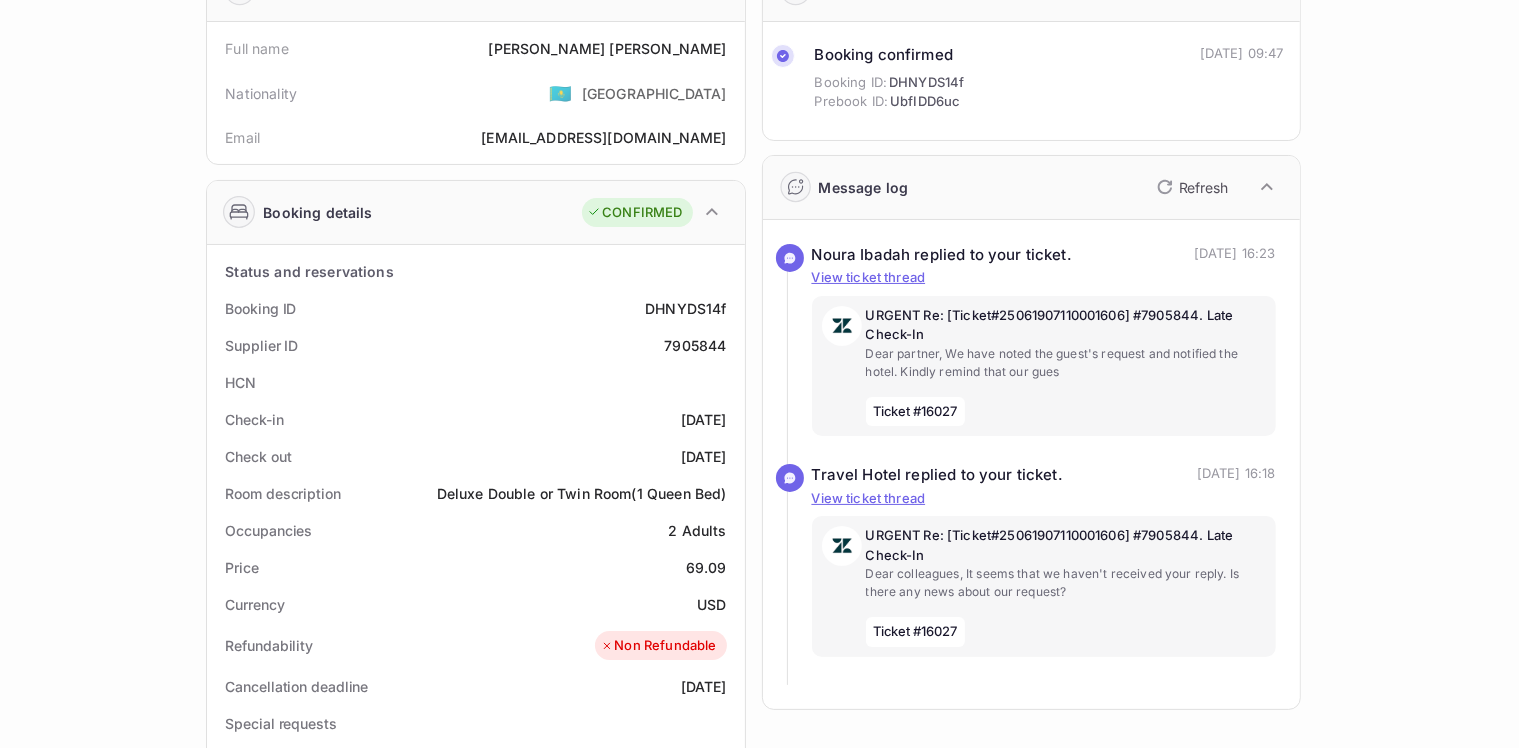 click on "7905844" at bounding box center (695, 345) 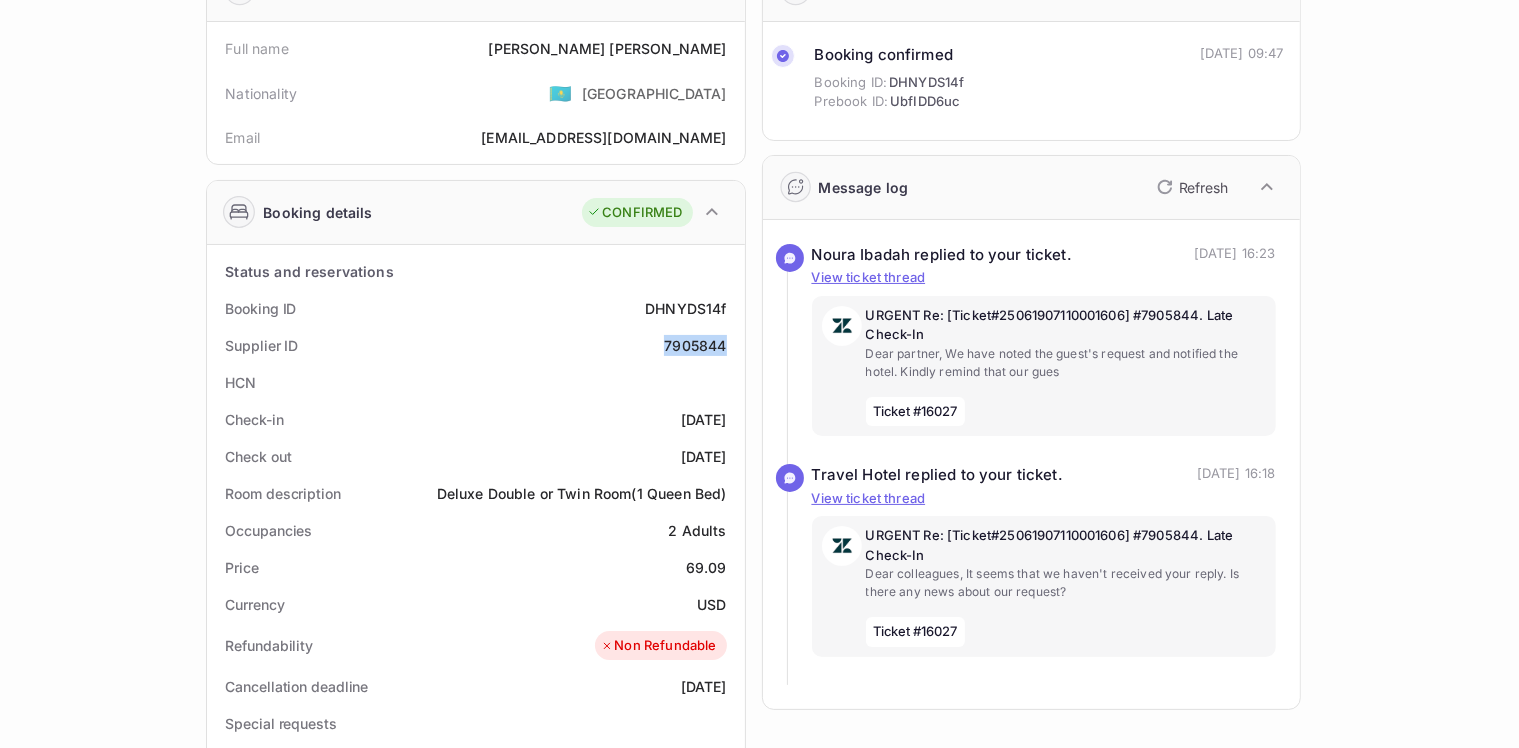 click on "7905844" at bounding box center [695, 345] 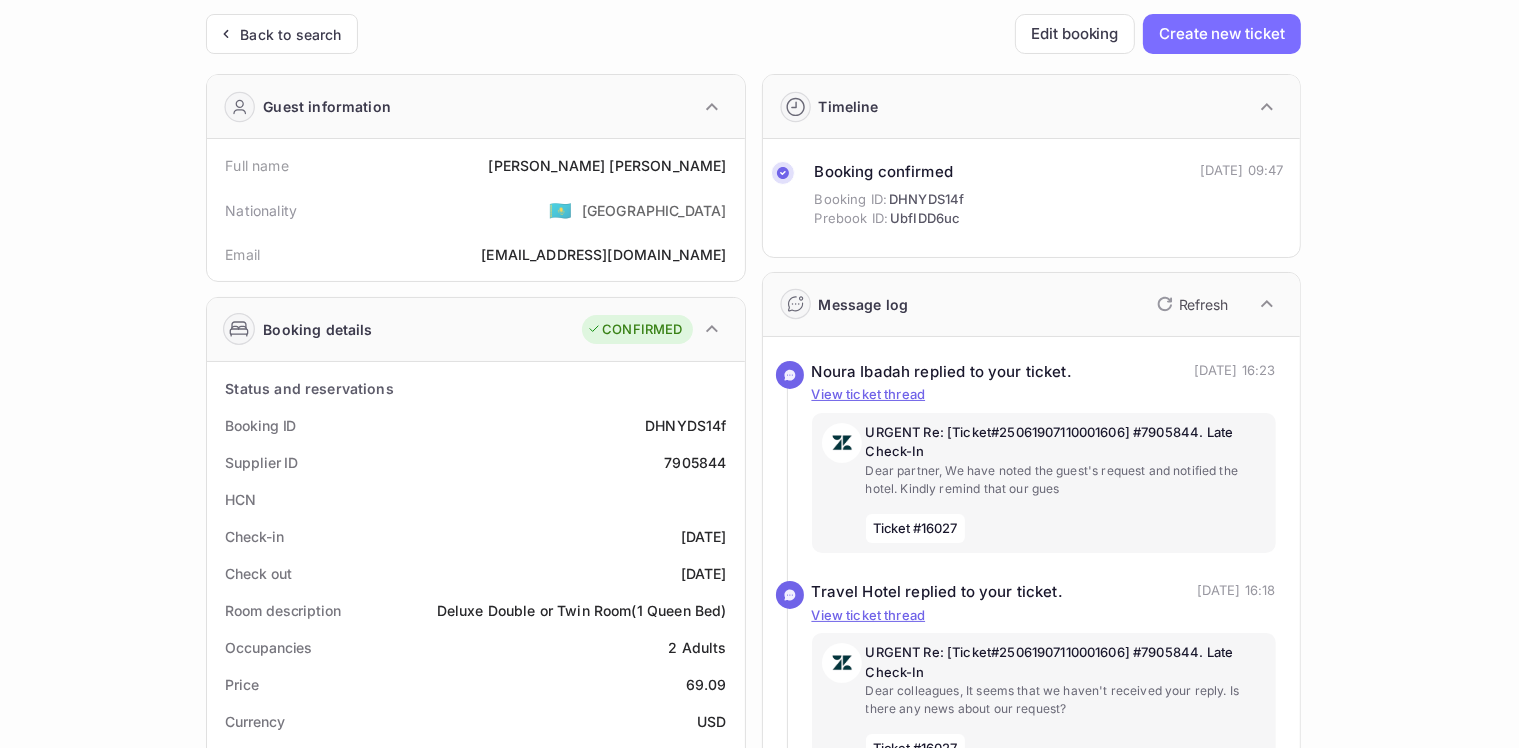 scroll, scrollTop: 0, scrollLeft: 0, axis: both 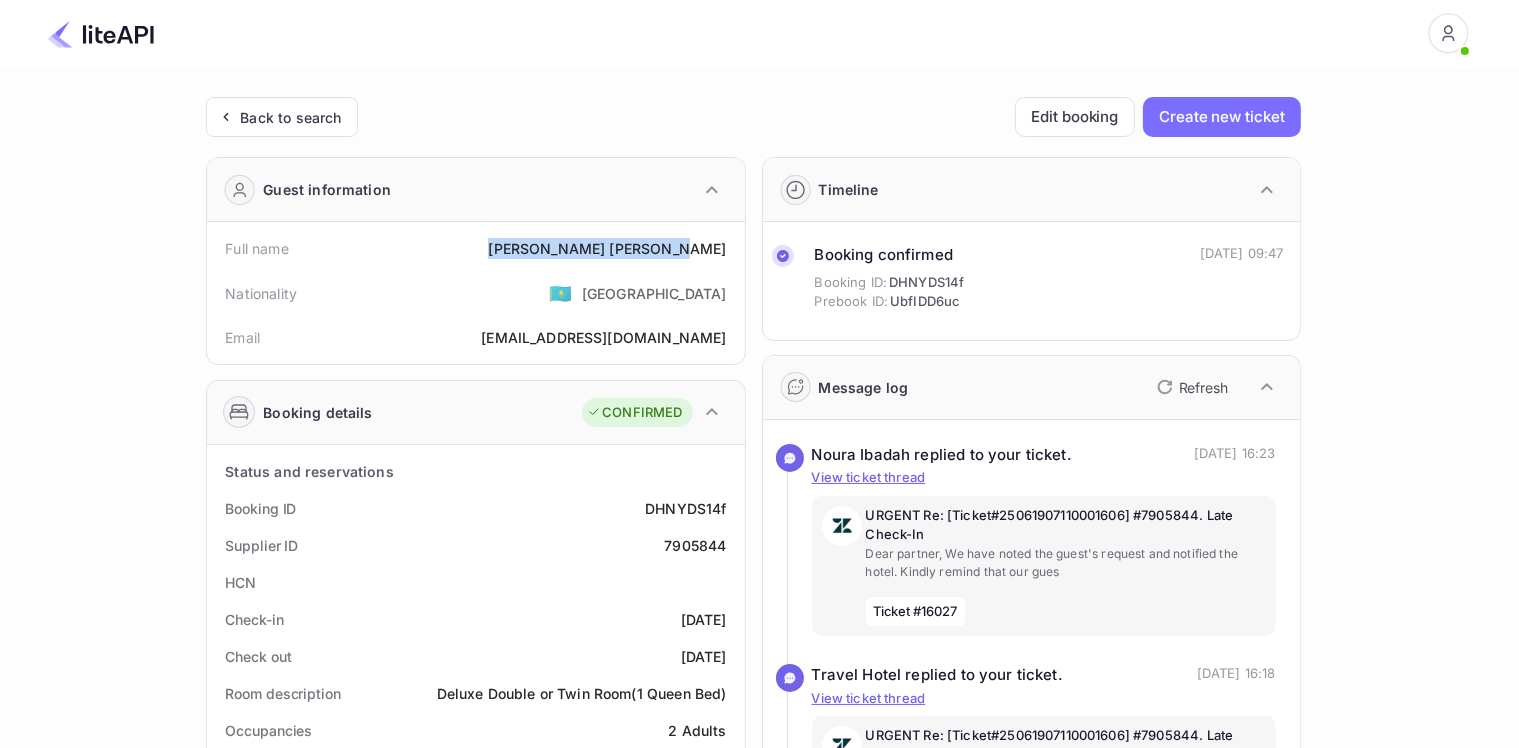drag, startPoint x: 581, startPoint y: 242, endPoint x: 733, endPoint y: 237, distance: 152.08221 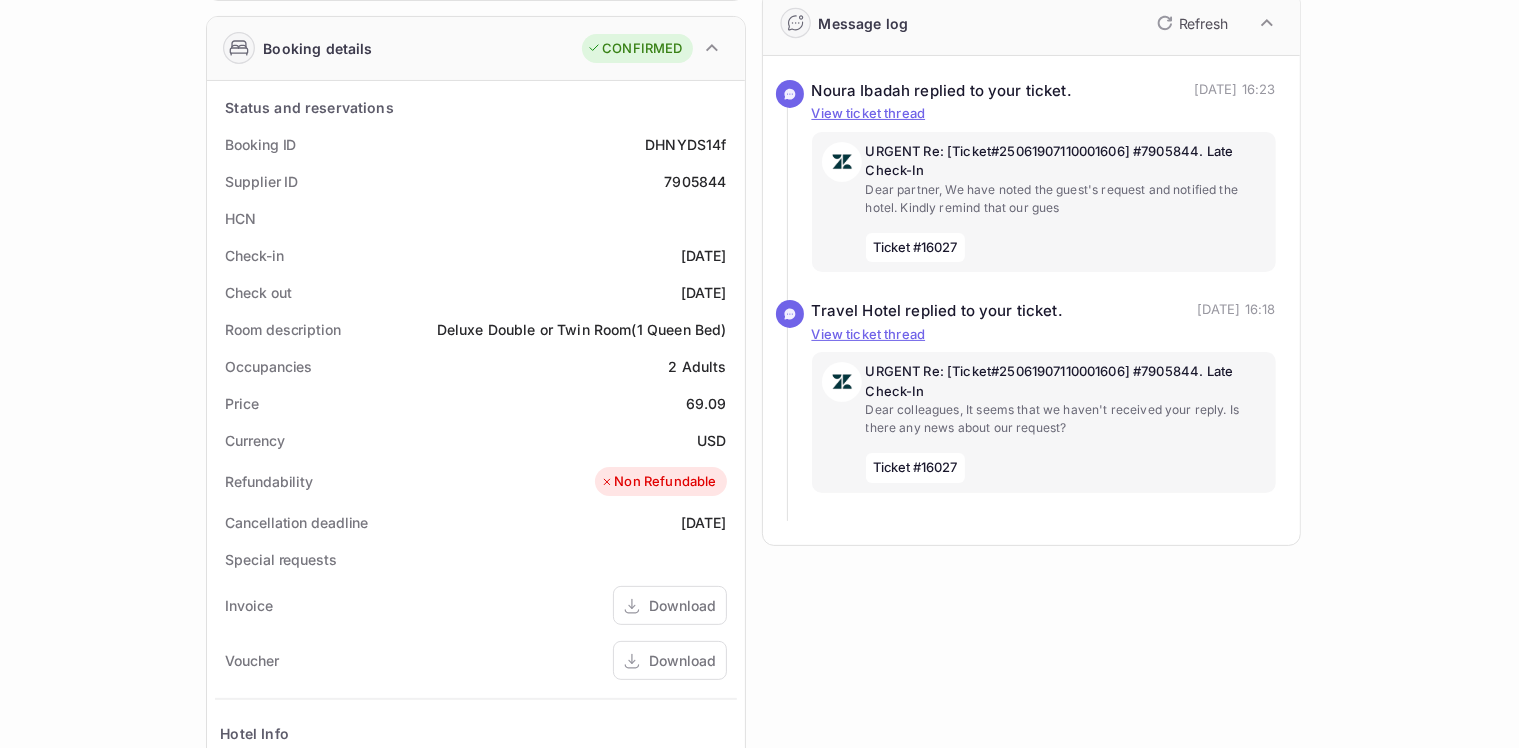 scroll, scrollTop: 400, scrollLeft: 0, axis: vertical 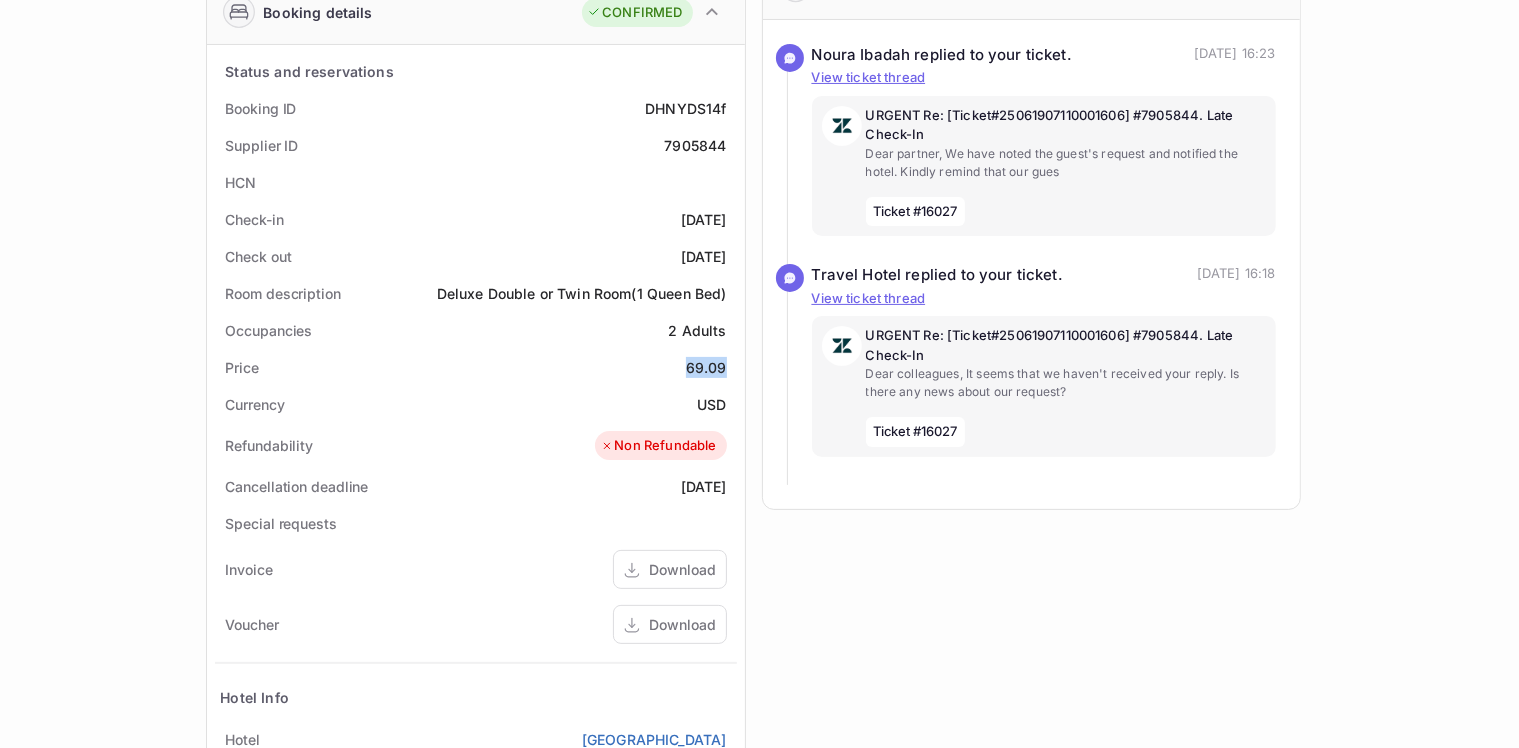 drag, startPoint x: 357, startPoint y: 364, endPoint x: 744, endPoint y: 353, distance: 387.1563 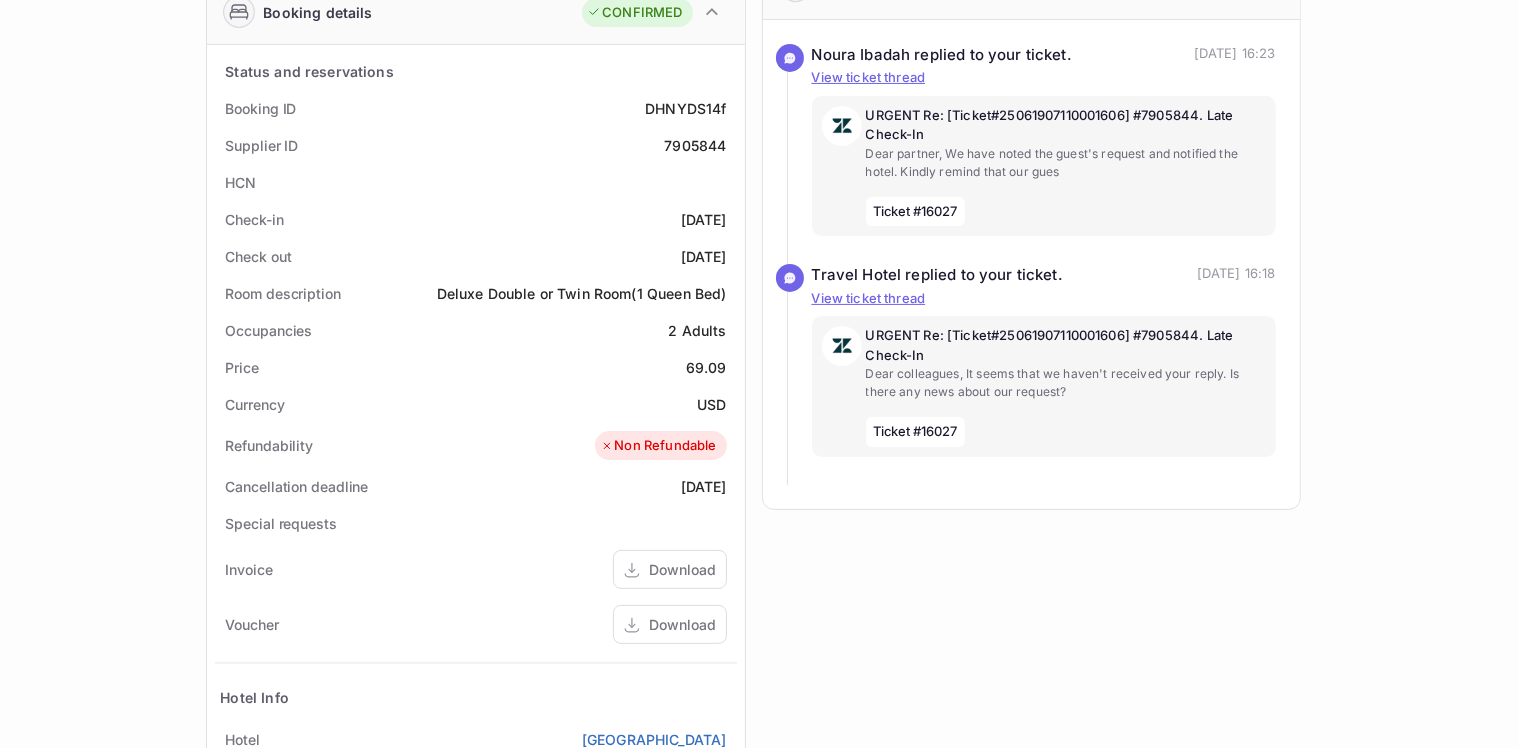 click on "Currency USD" at bounding box center (475, 404) 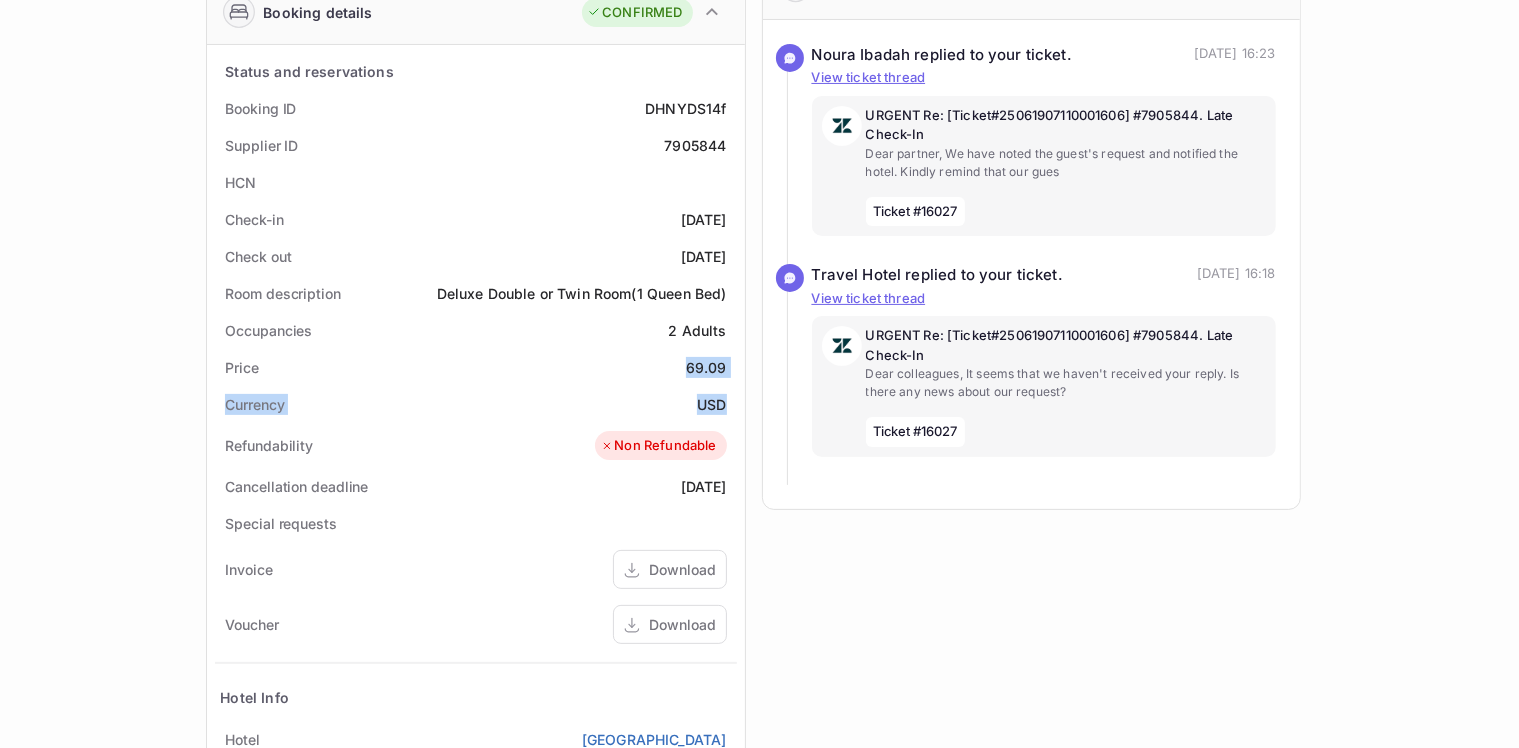 drag, startPoint x: 681, startPoint y: 362, endPoint x: 736, endPoint y: 403, distance: 68.60029 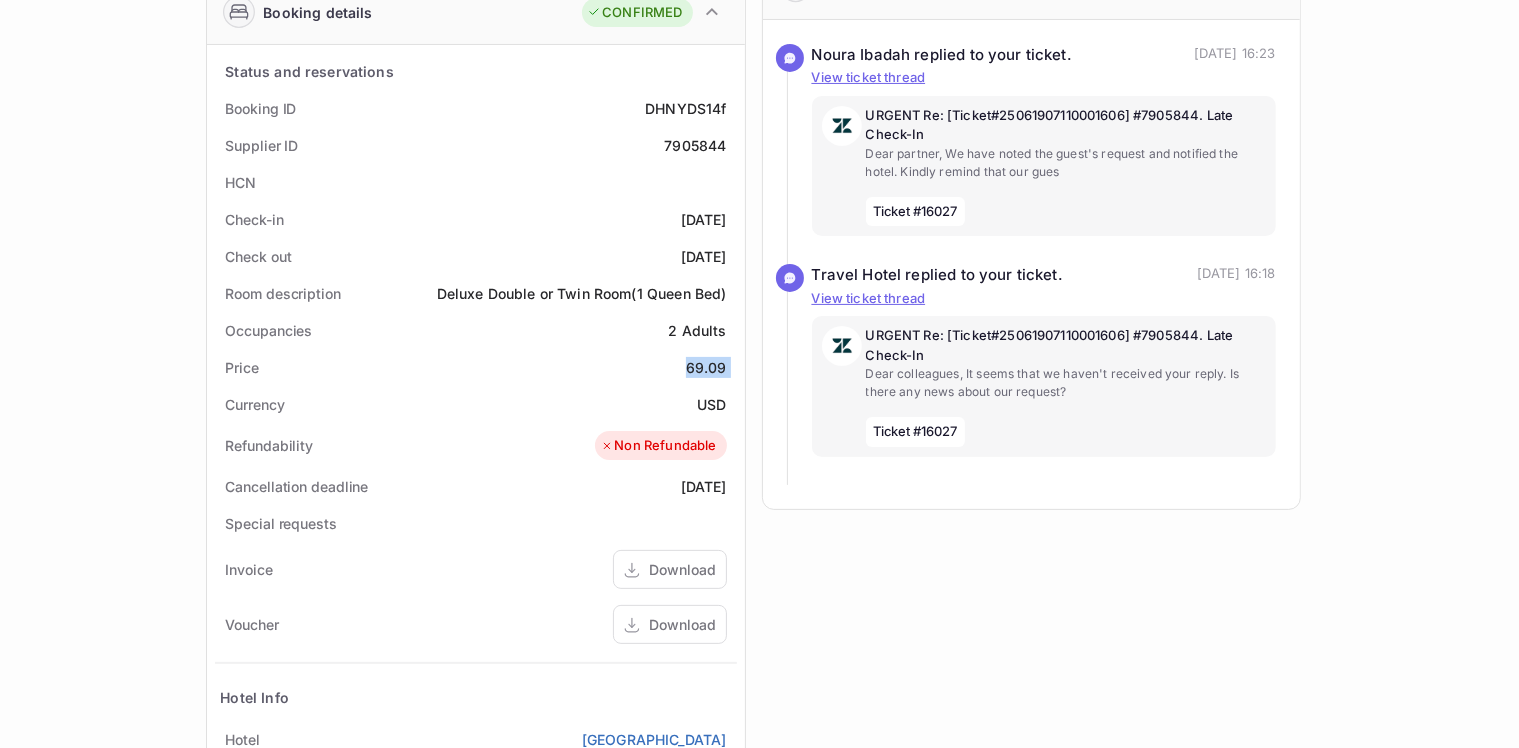 drag, startPoint x: 689, startPoint y: 361, endPoint x: 733, endPoint y: 364, distance: 44.102154 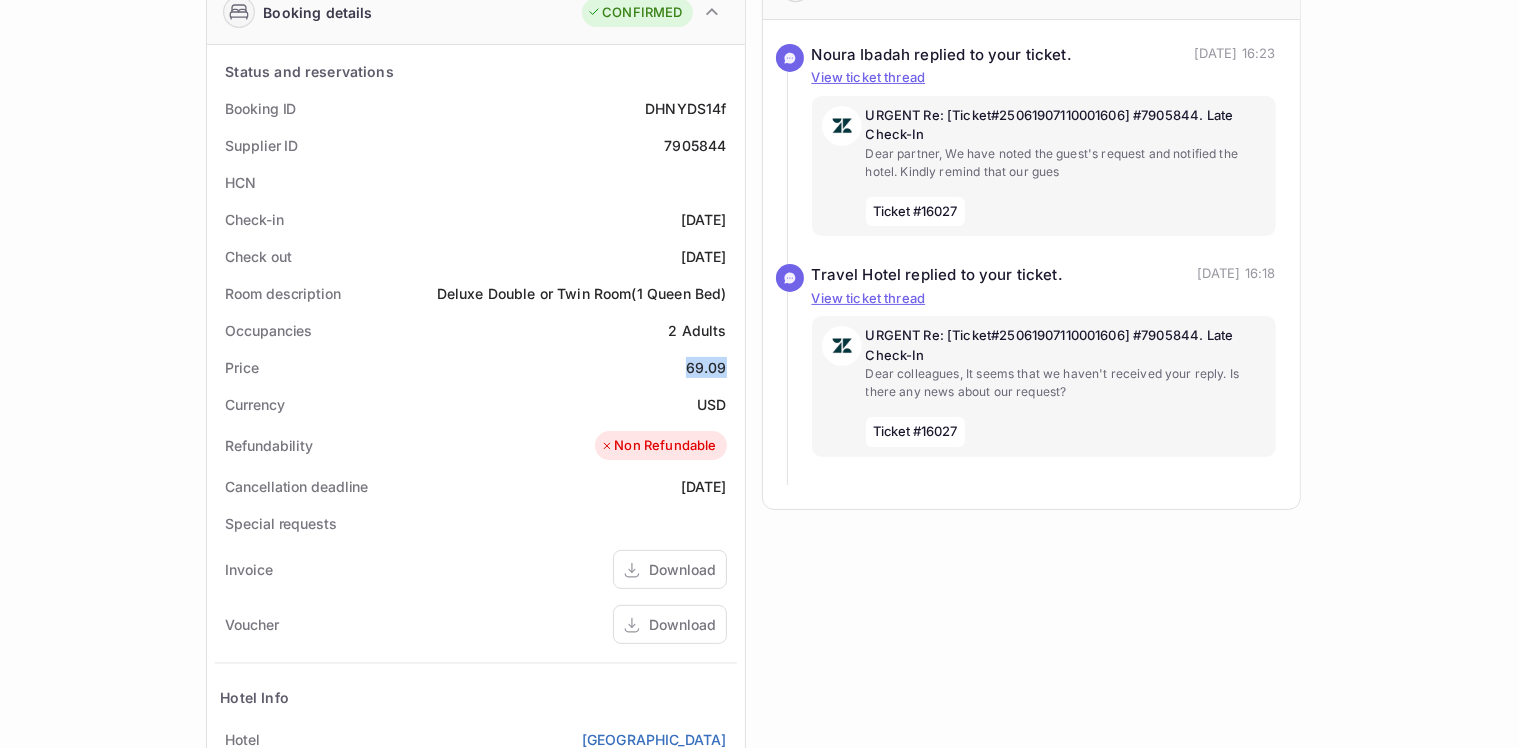 click on "69.09" at bounding box center [706, 367] 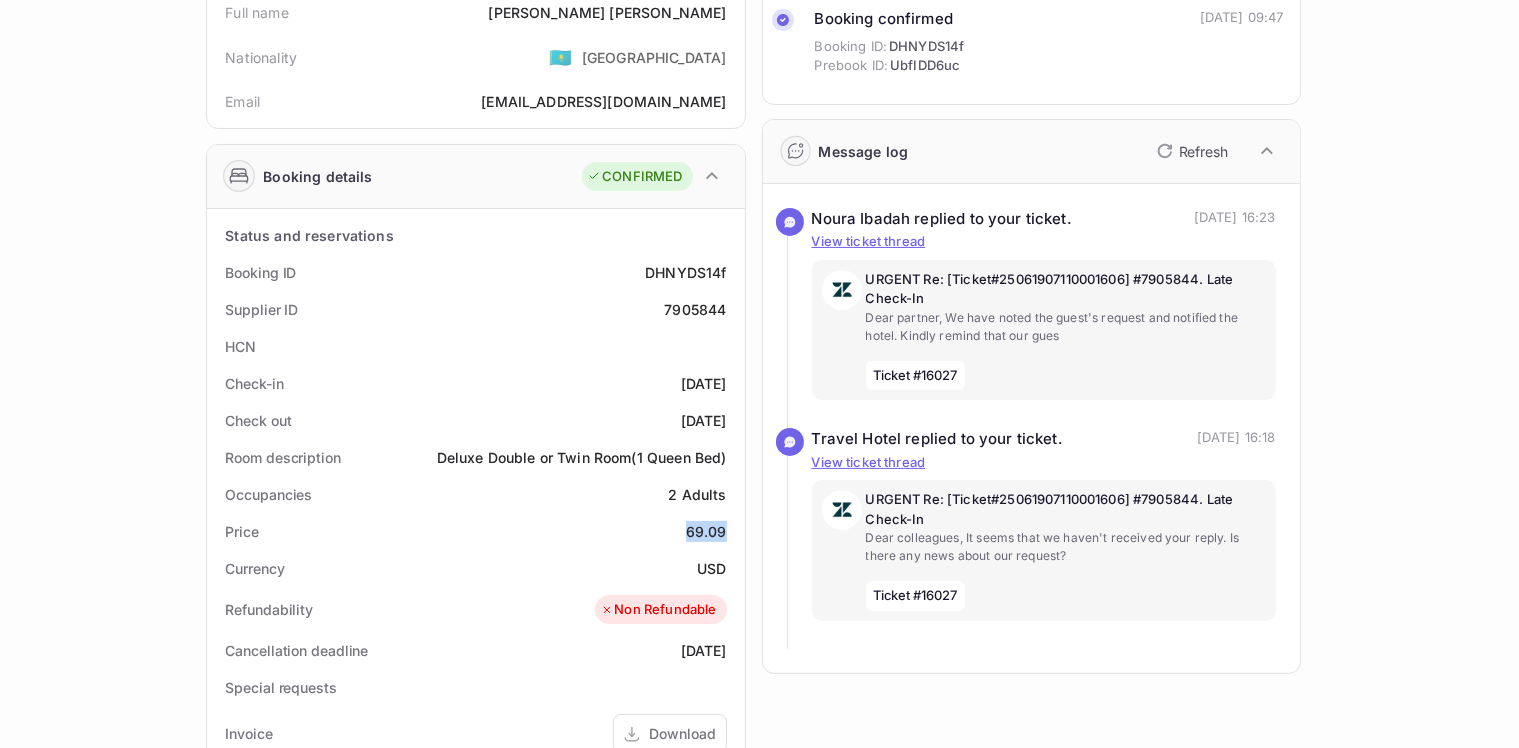 scroll, scrollTop: 300, scrollLeft: 0, axis: vertical 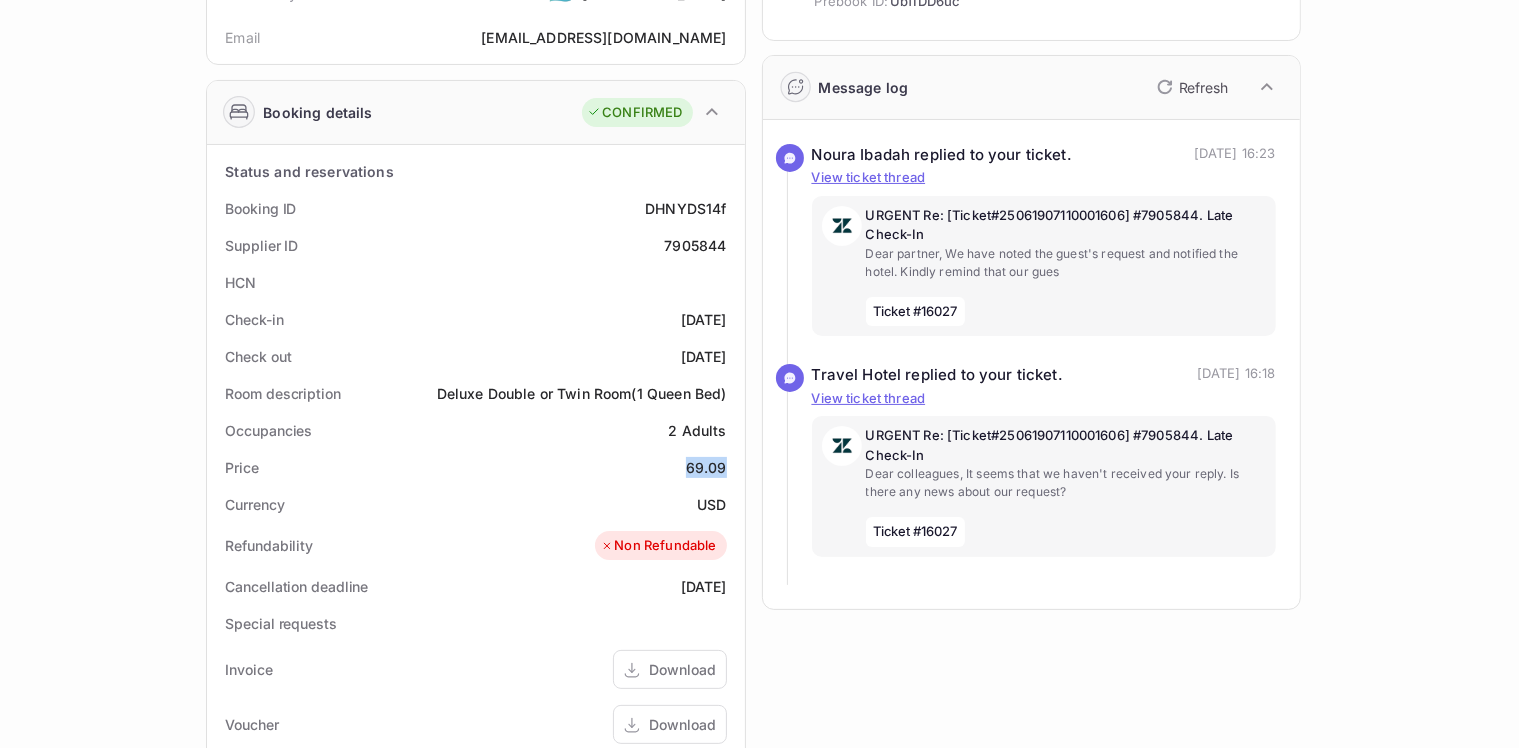 click on "7905844" at bounding box center [695, 245] 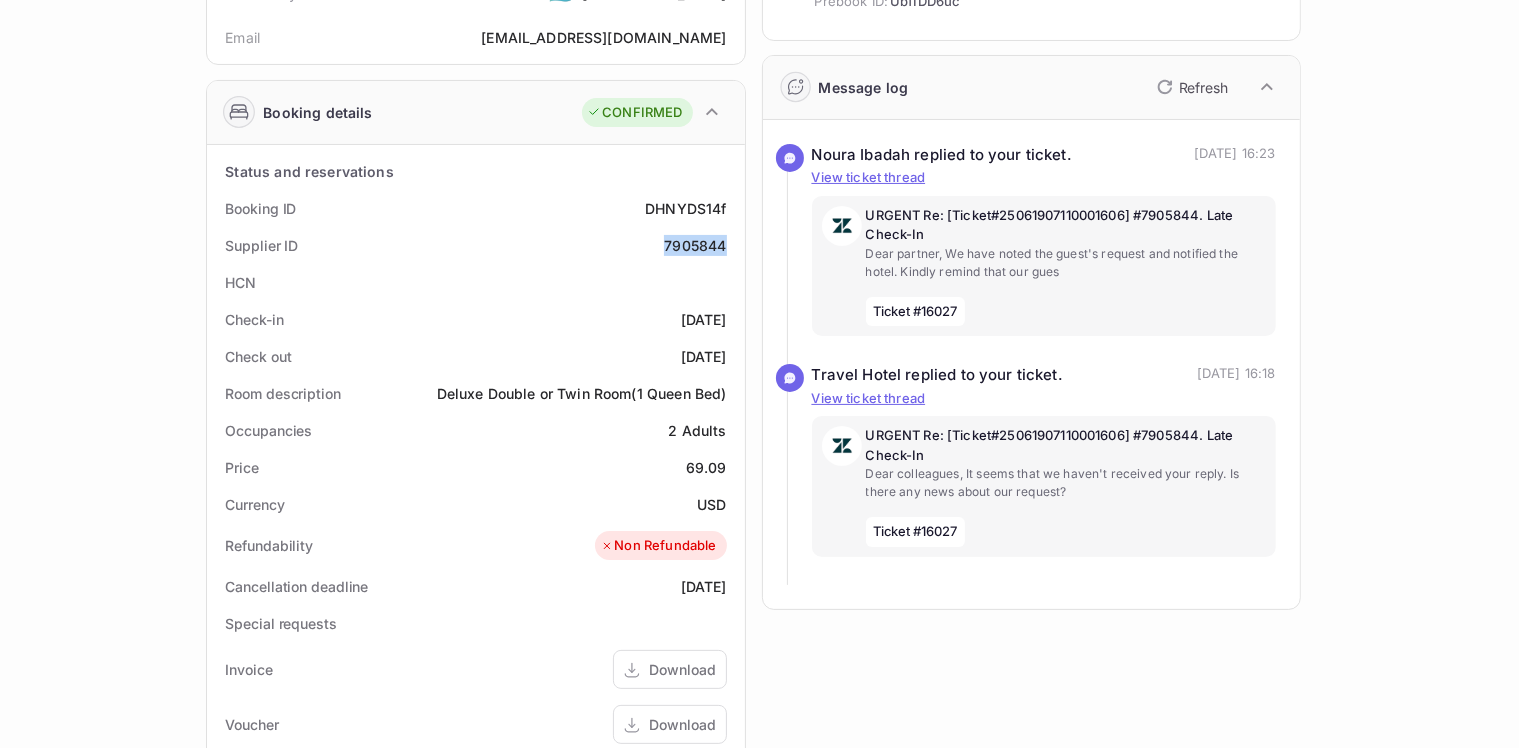 click on "7905844" at bounding box center (695, 245) 